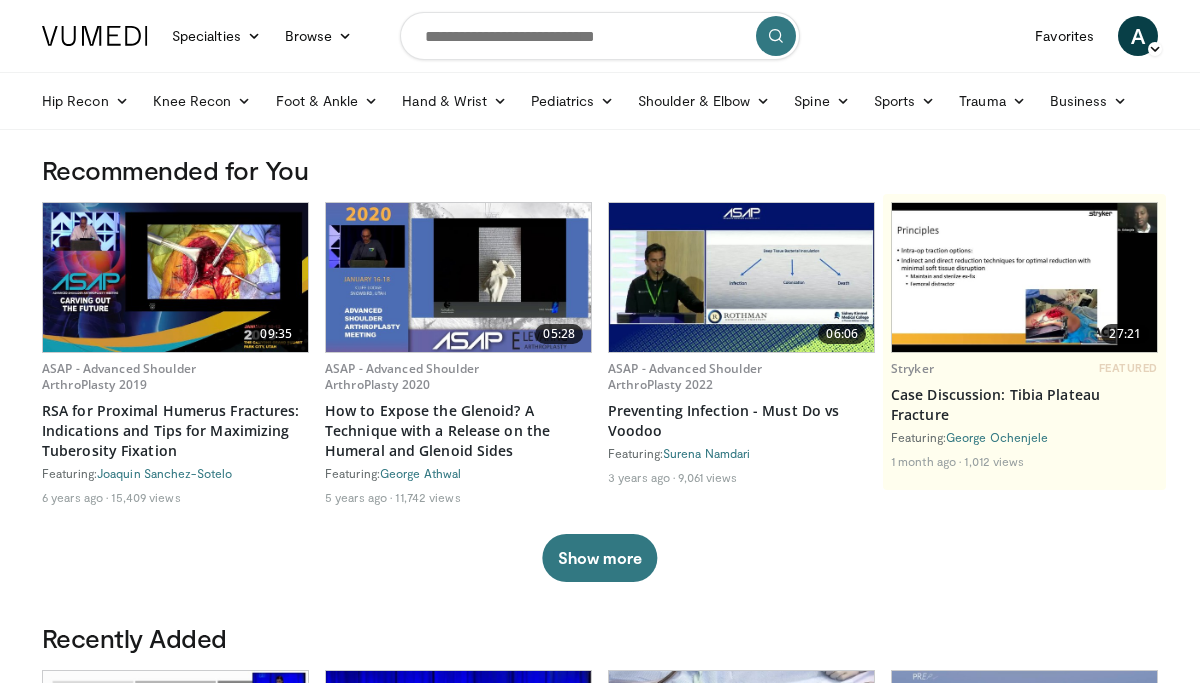 scroll, scrollTop: 0, scrollLeft: 0, axis: both 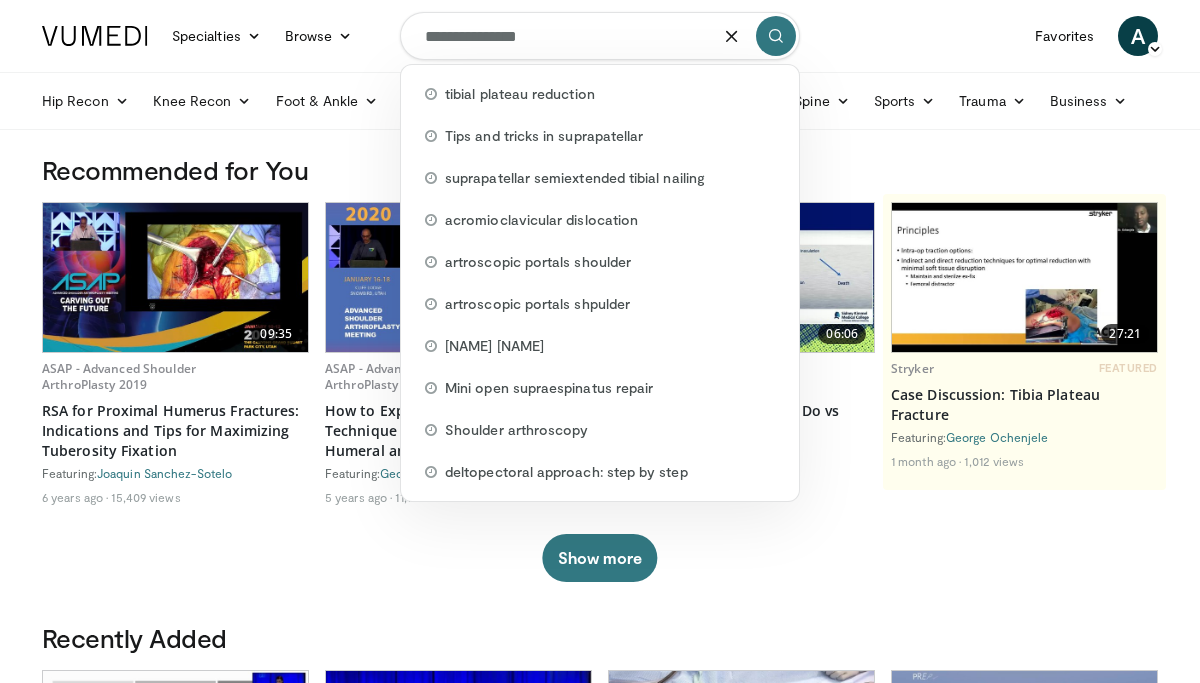 type on "**********" 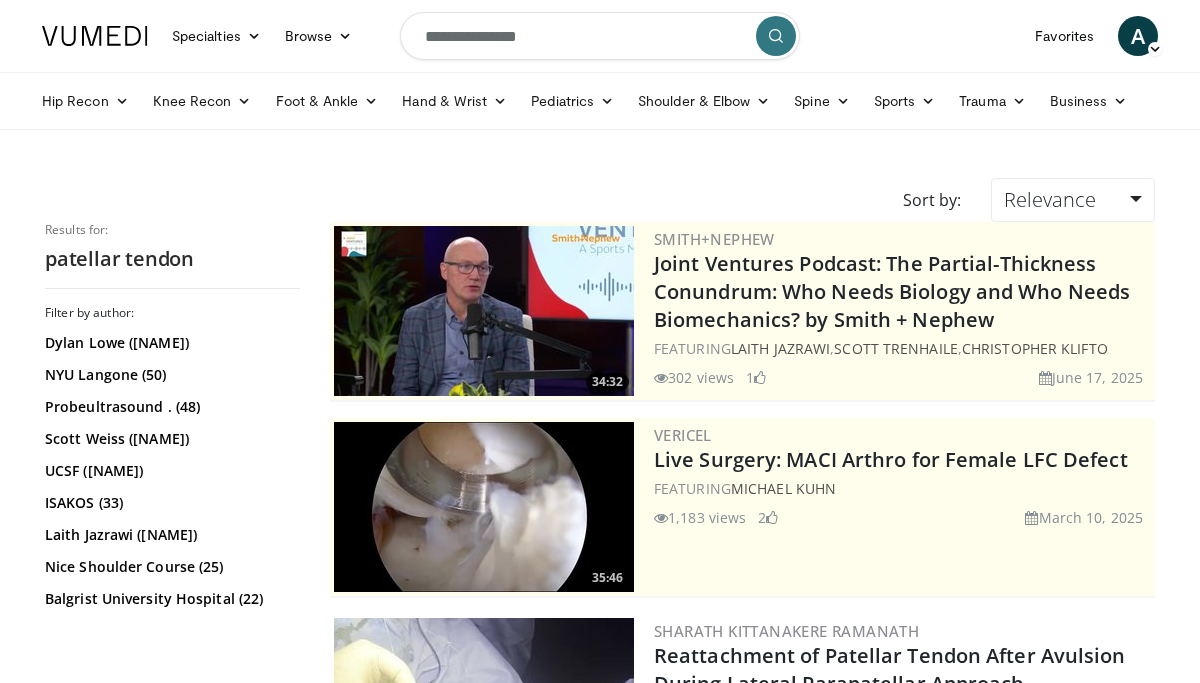 scroll, scrollTop: 0, scrollLeft: 0, axis: both 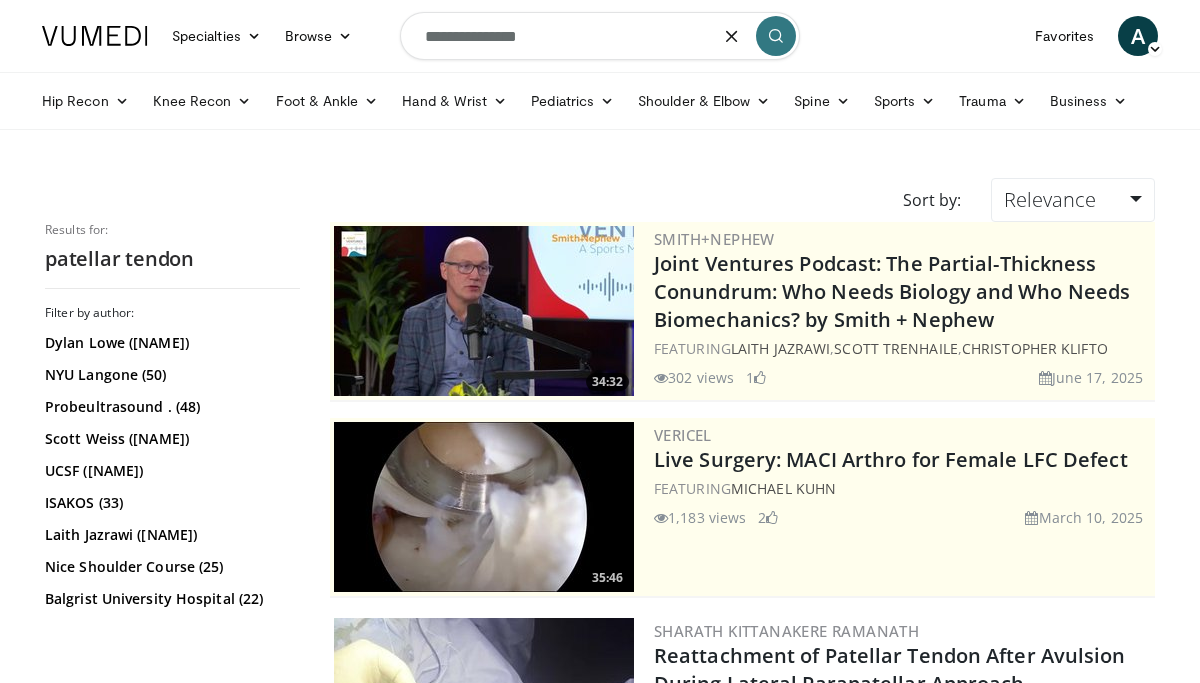 click on "**********" at bounding box center [600, 36] 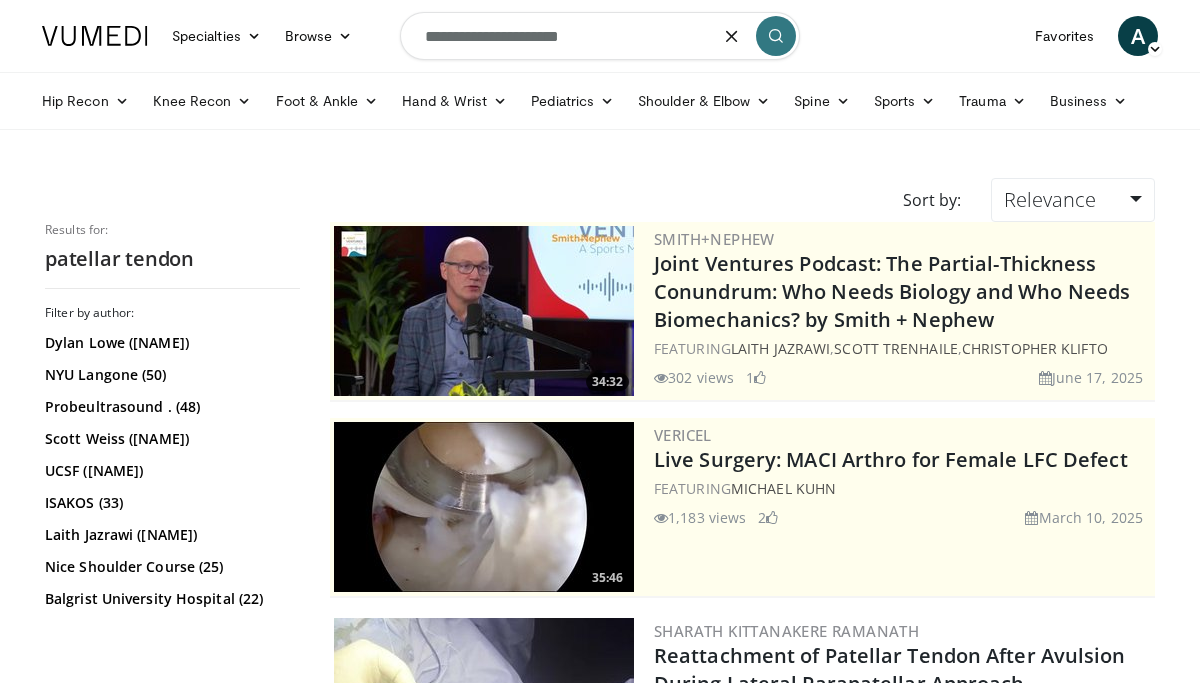 type on "**********" 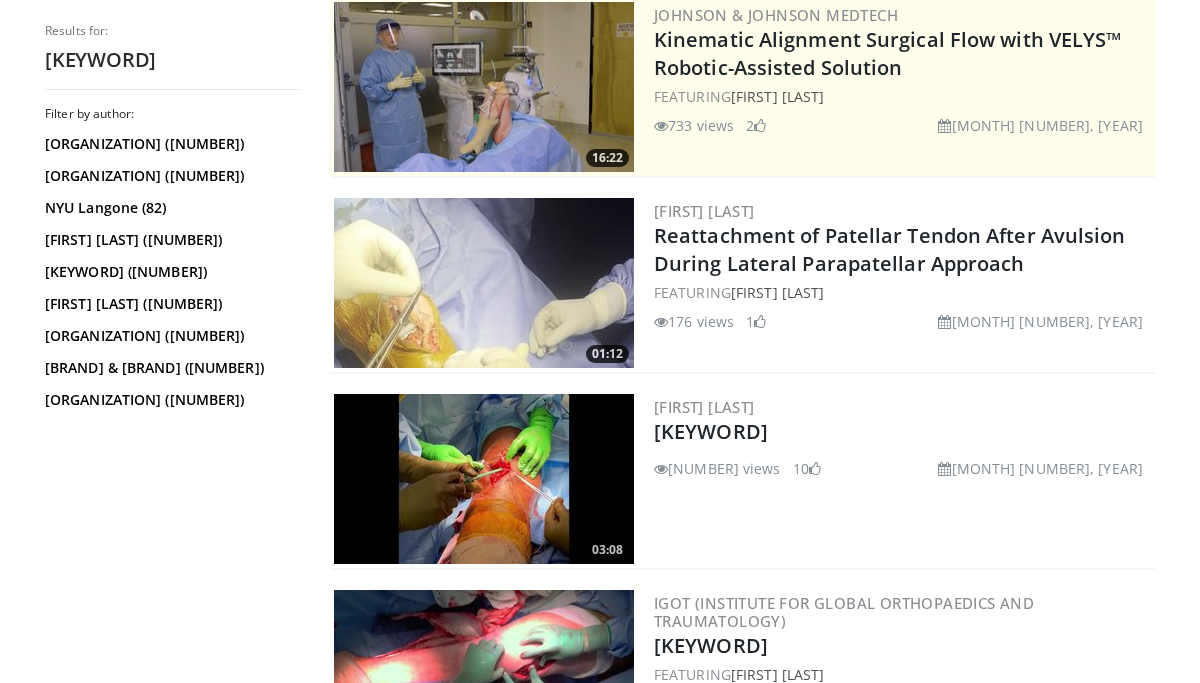 scroll, scrollTop: 435, scrollLeft: 0, axis: vertical 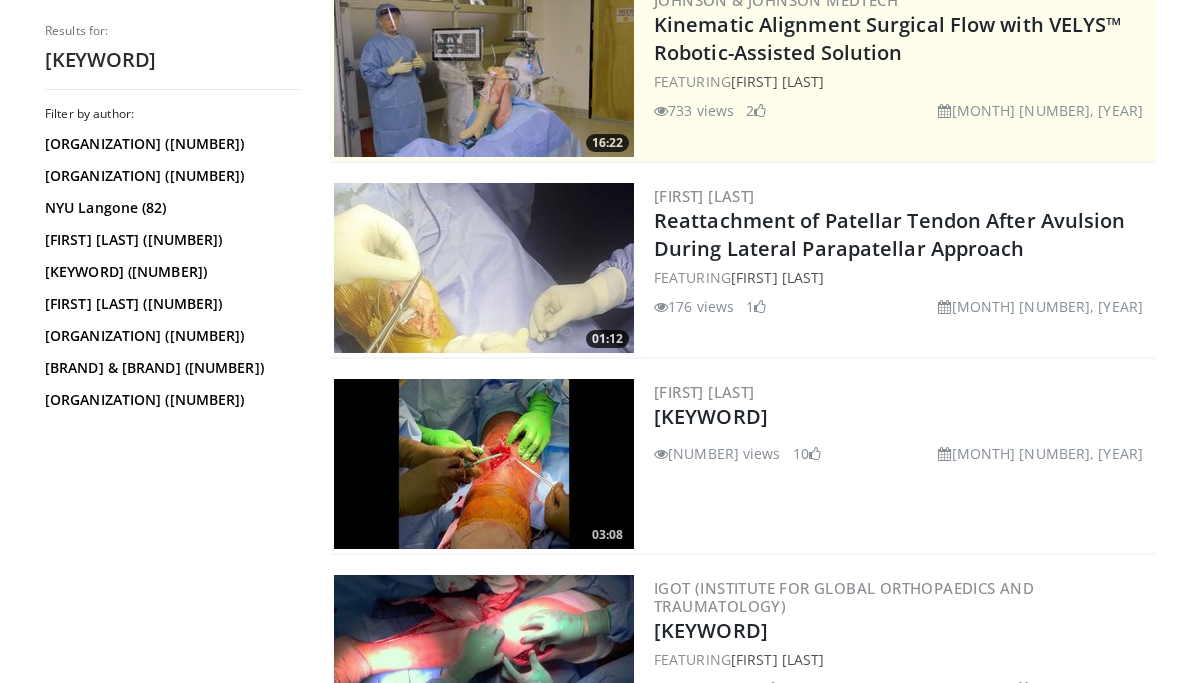 click at bounding box center (484, 464) 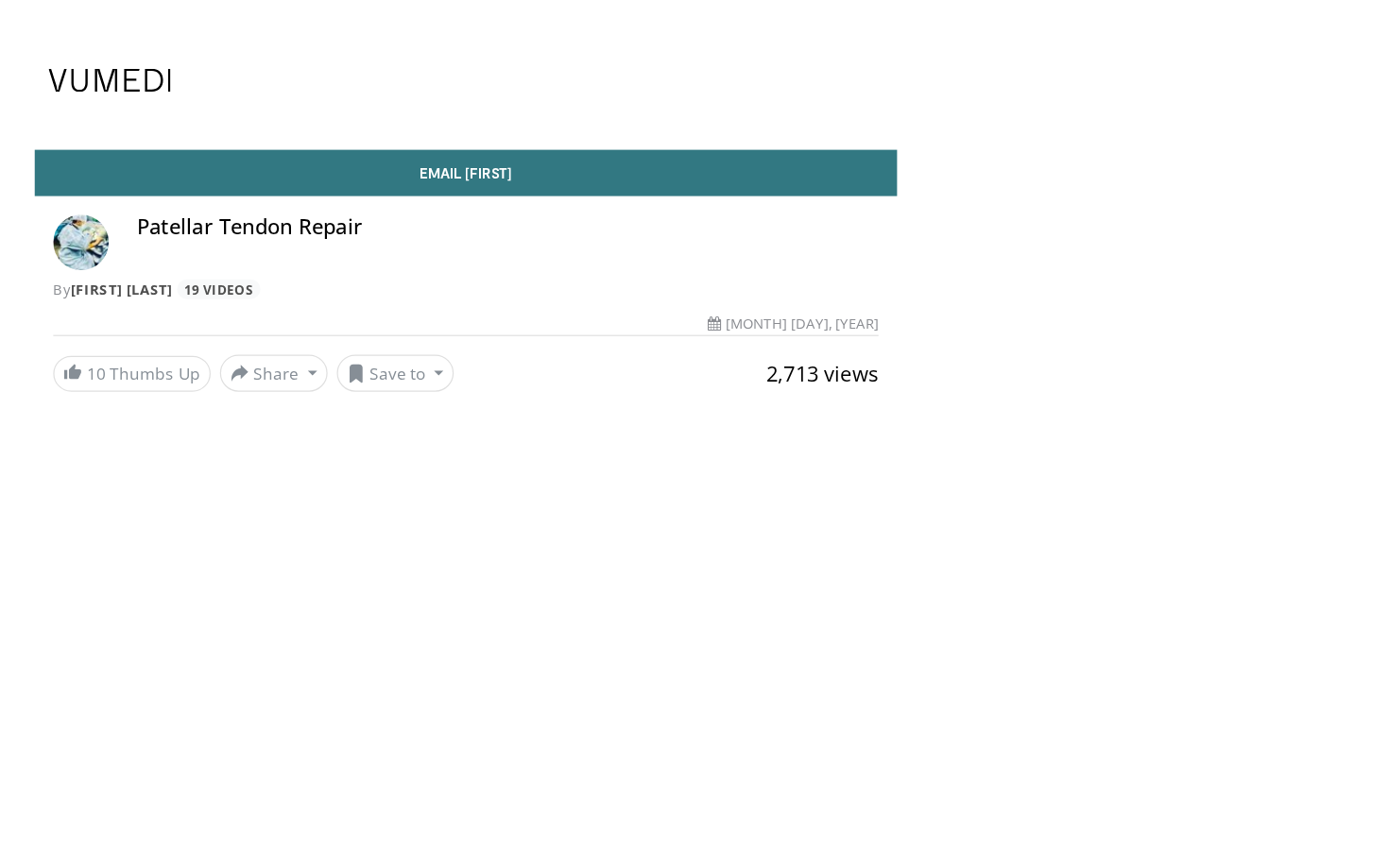 scroll, scrollTop: 0, scrollLeft: 0, axis: both 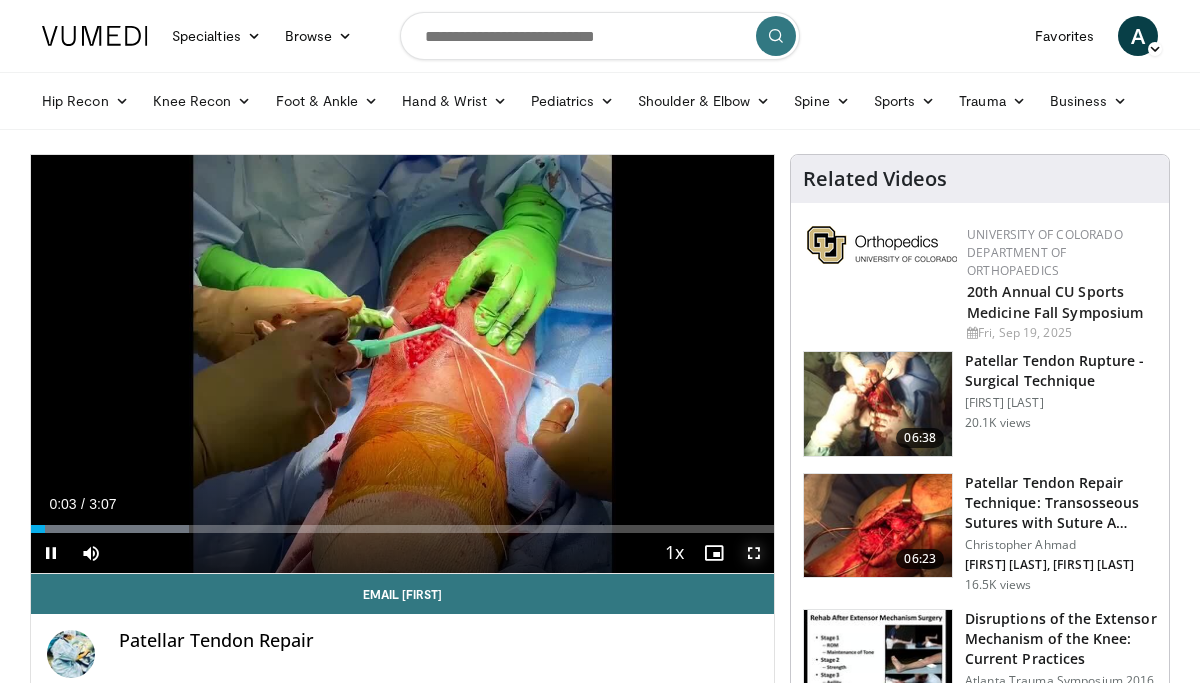 click at bounding box center (754, 553) 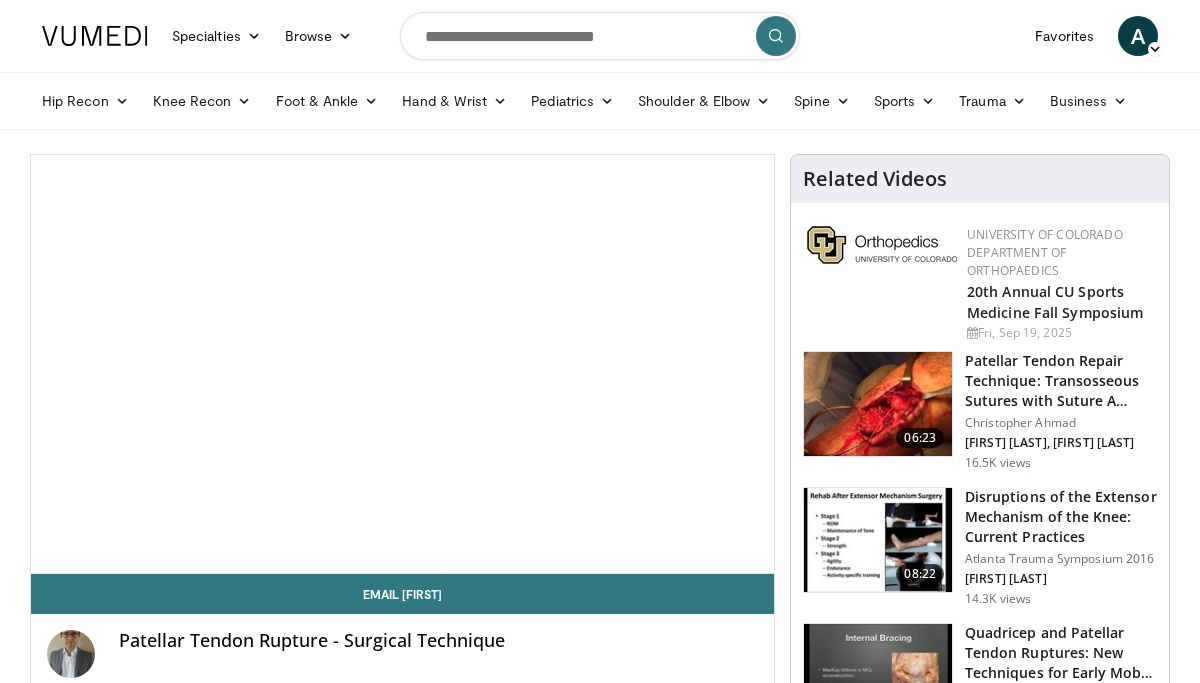 scroll, scrollTop: 0, scrollLeft: 0, axis: both 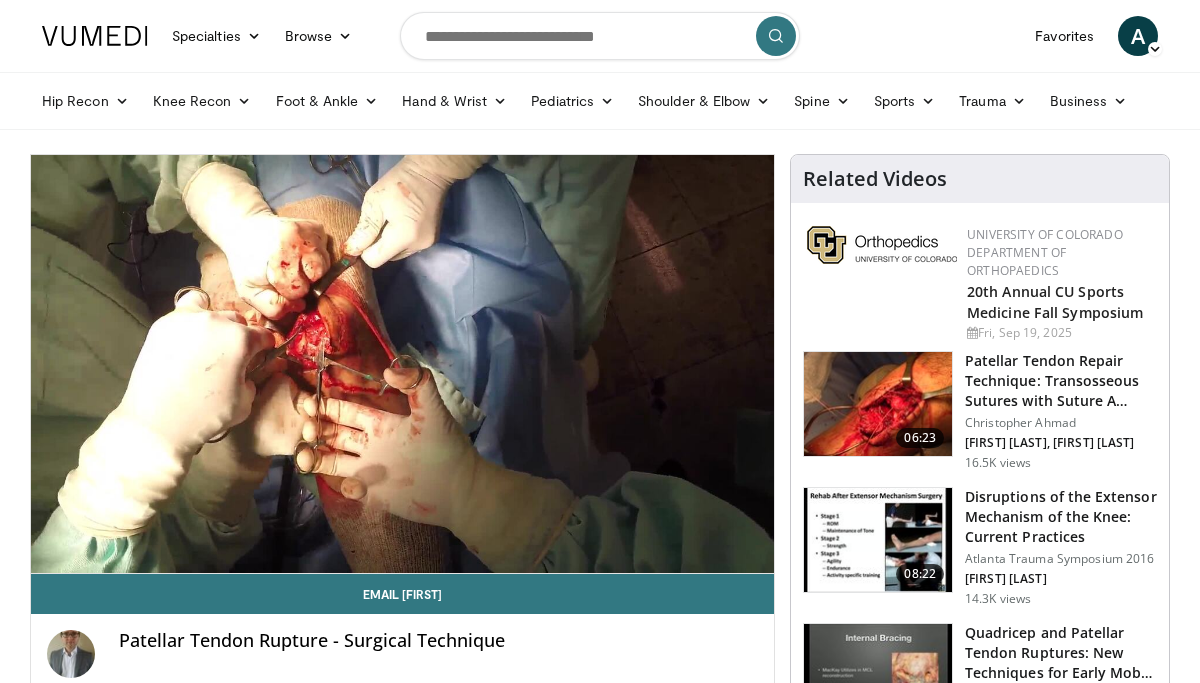 click at bounding box center [878, 404] 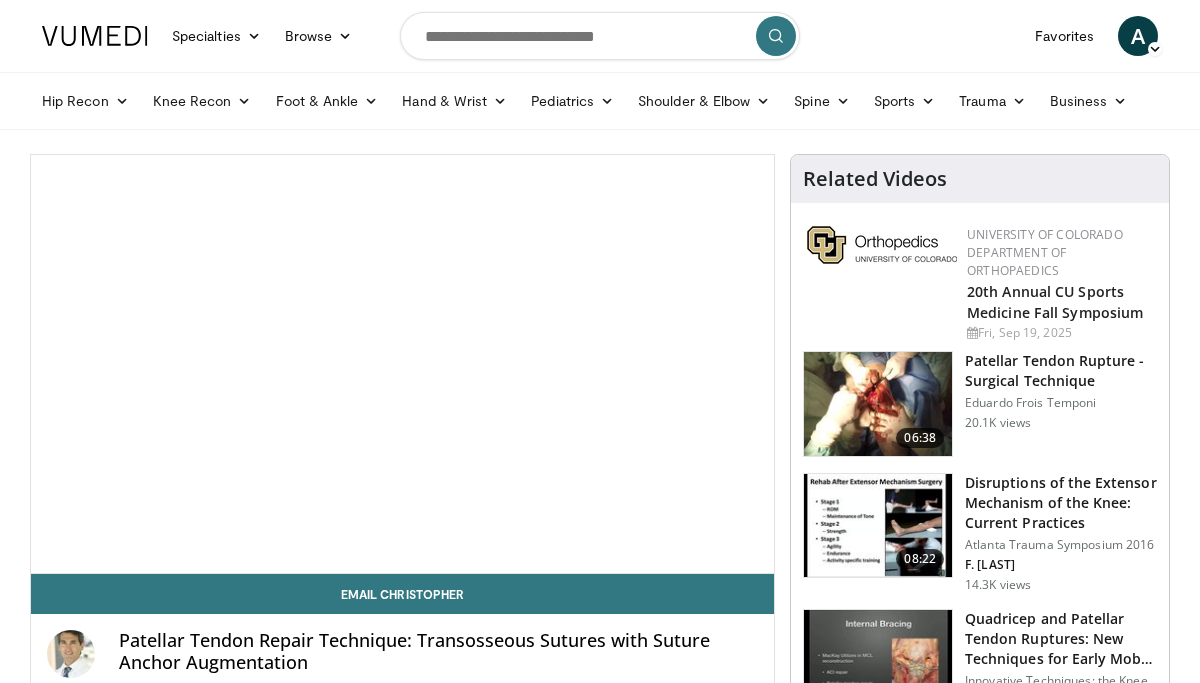 scroll, scrollTop: 0, scrollLeft: 0, axis: both 